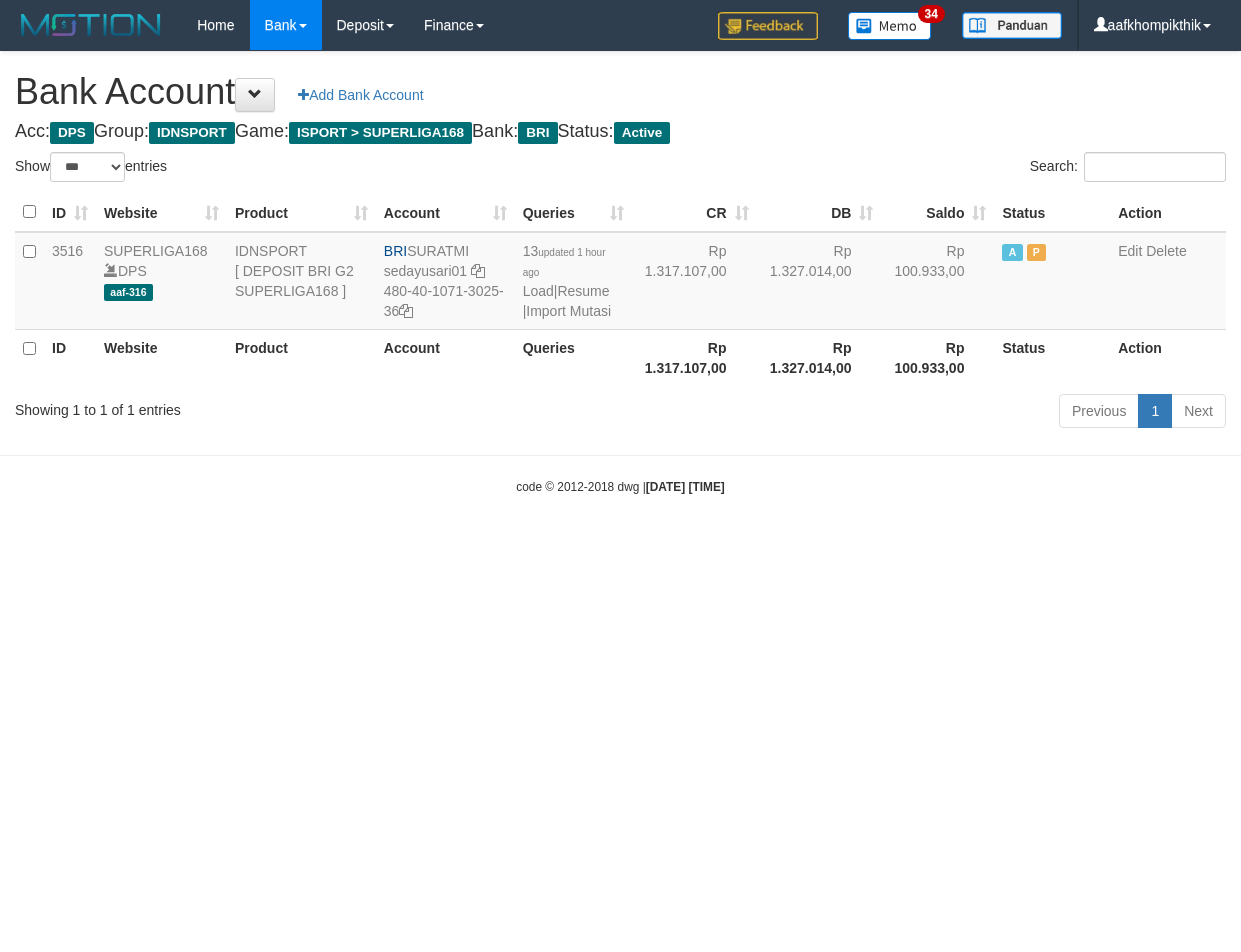 select on "***" 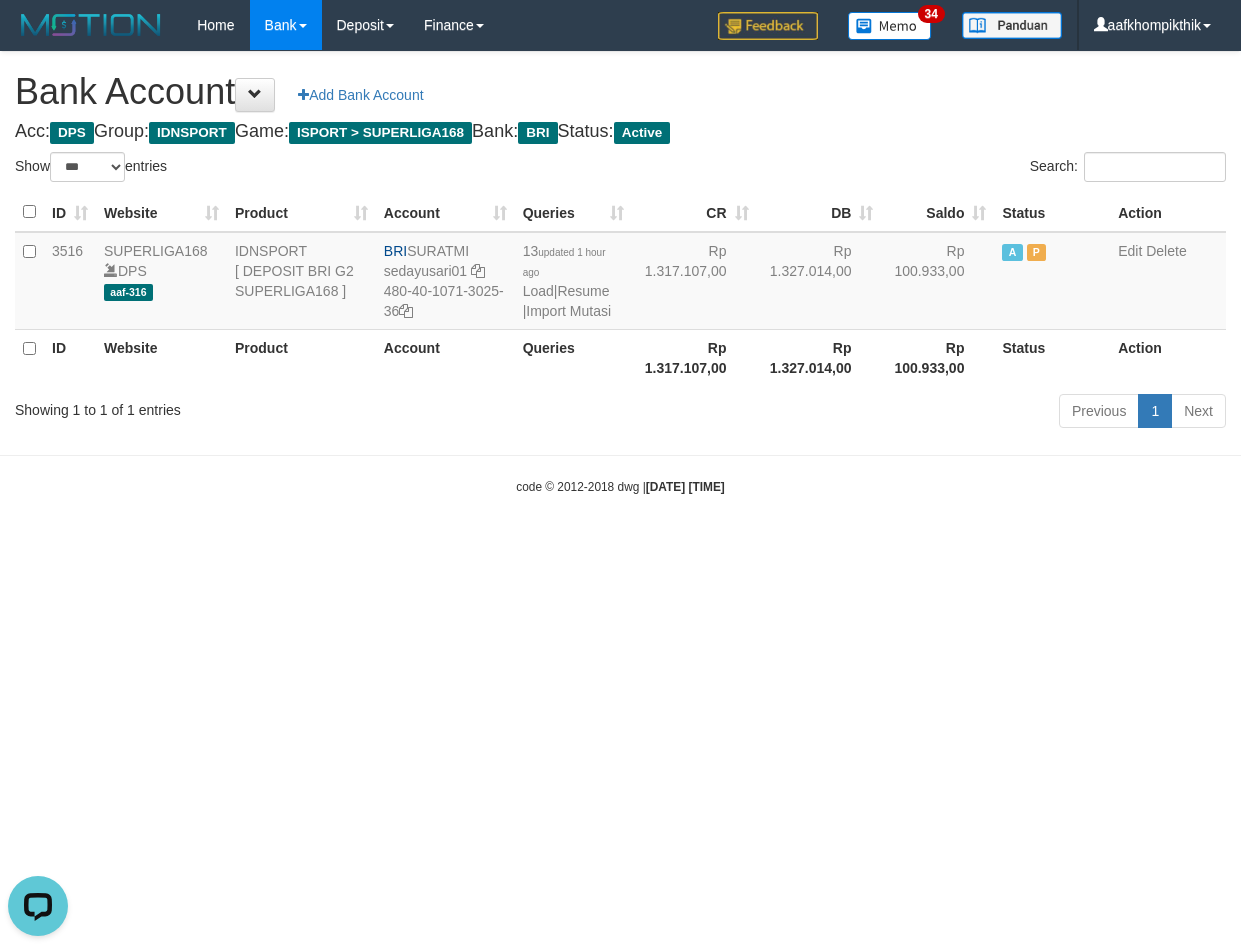 scroll, scrollTop: 0, scrollLeft: 0, axis: both 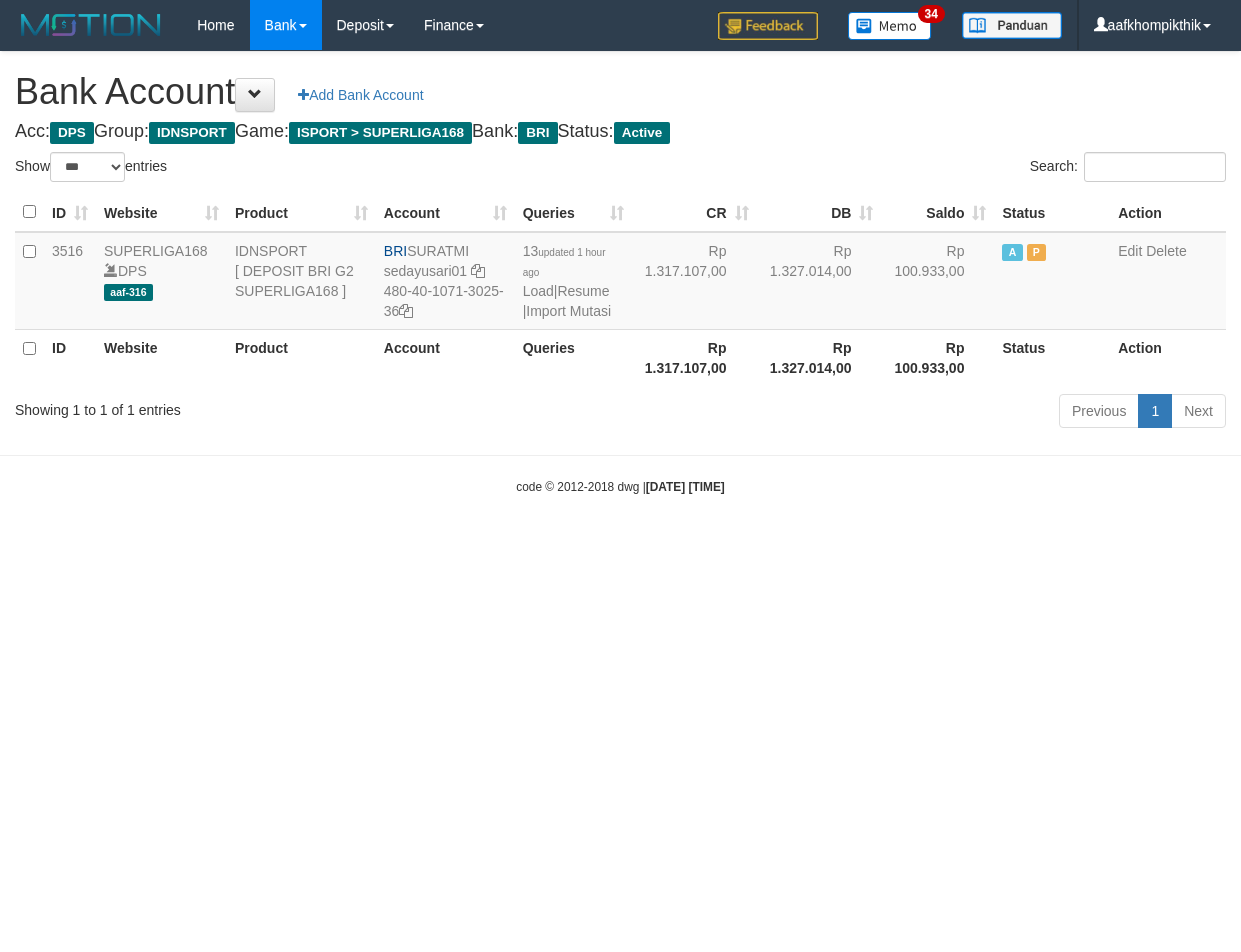 select on "***" 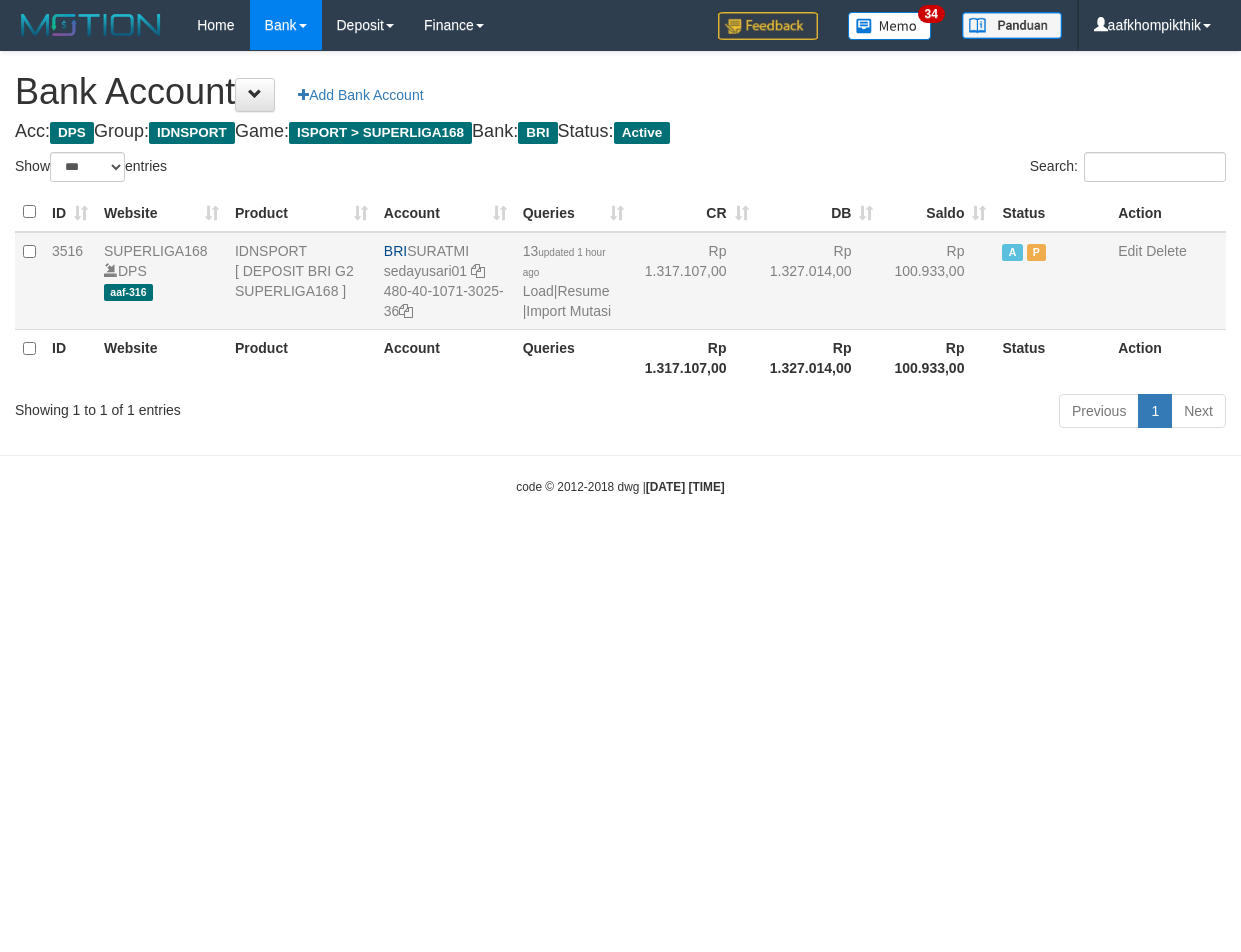 click on "13  updated 1 hour ago
Load
|
Resume
|
Import Mutasi" at bounding box center [573, 281] 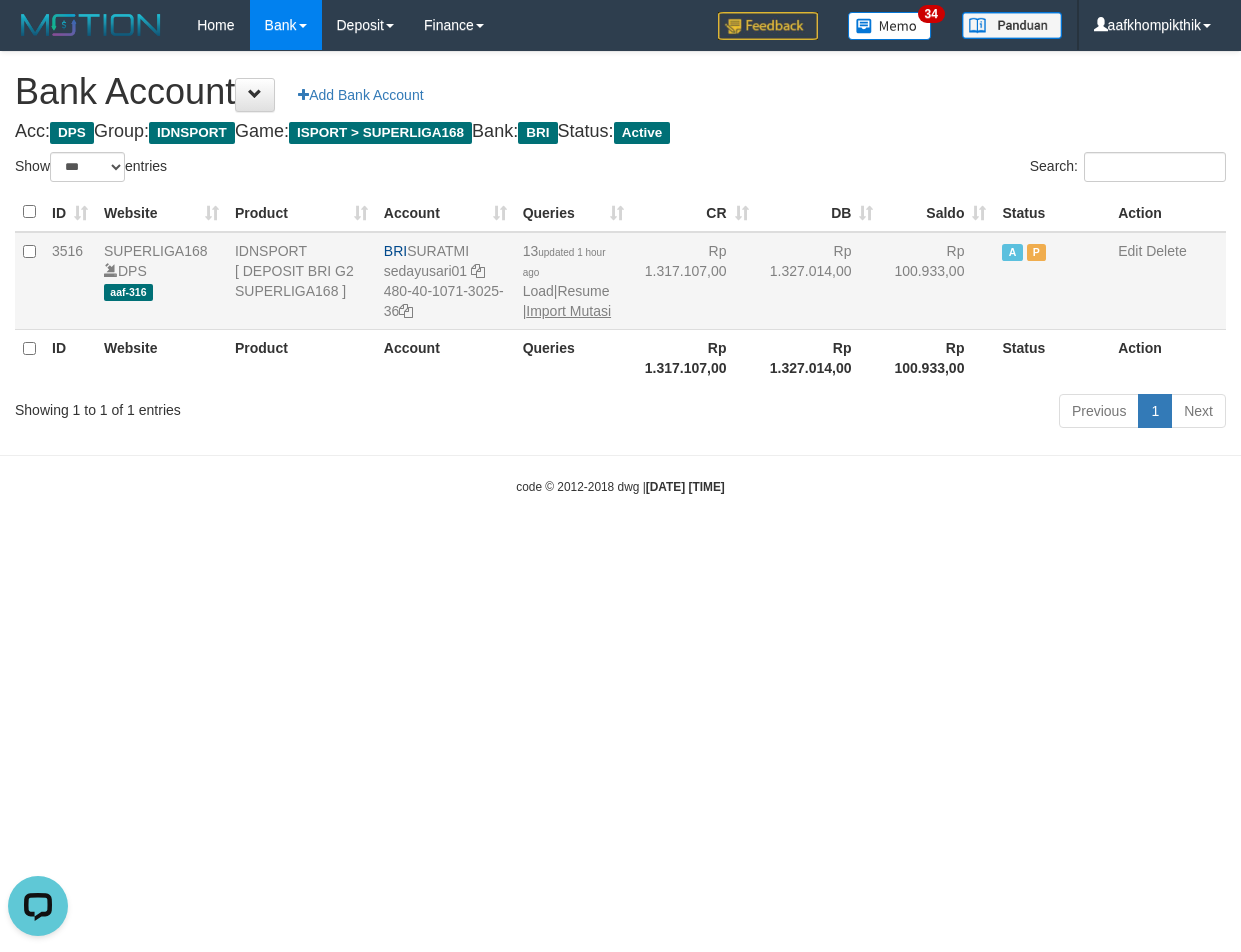 scroll, scrollTop: 0, scrollLeft: 0, axis: both 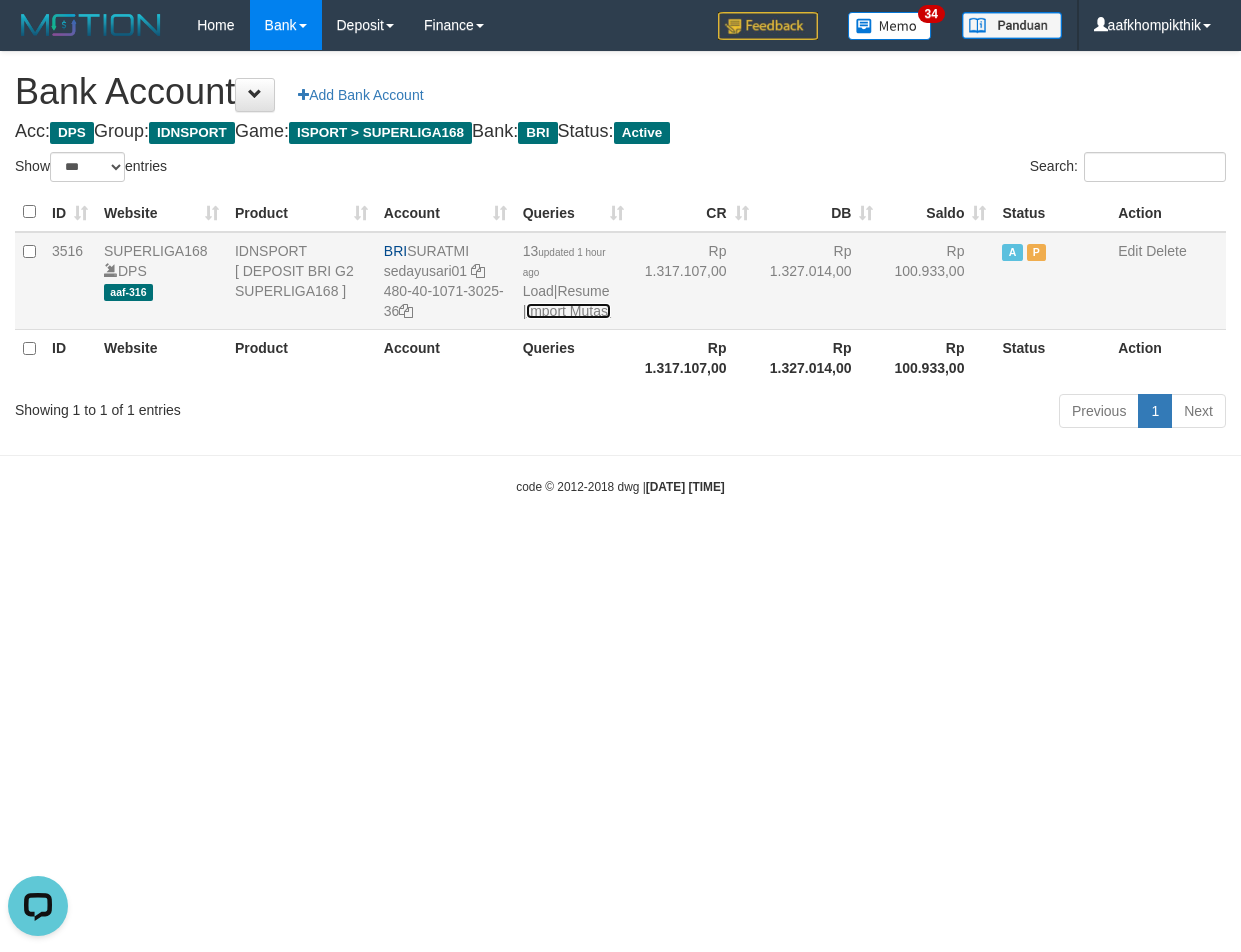 click on "Import Mutasi" at bounding box center (568, 311) 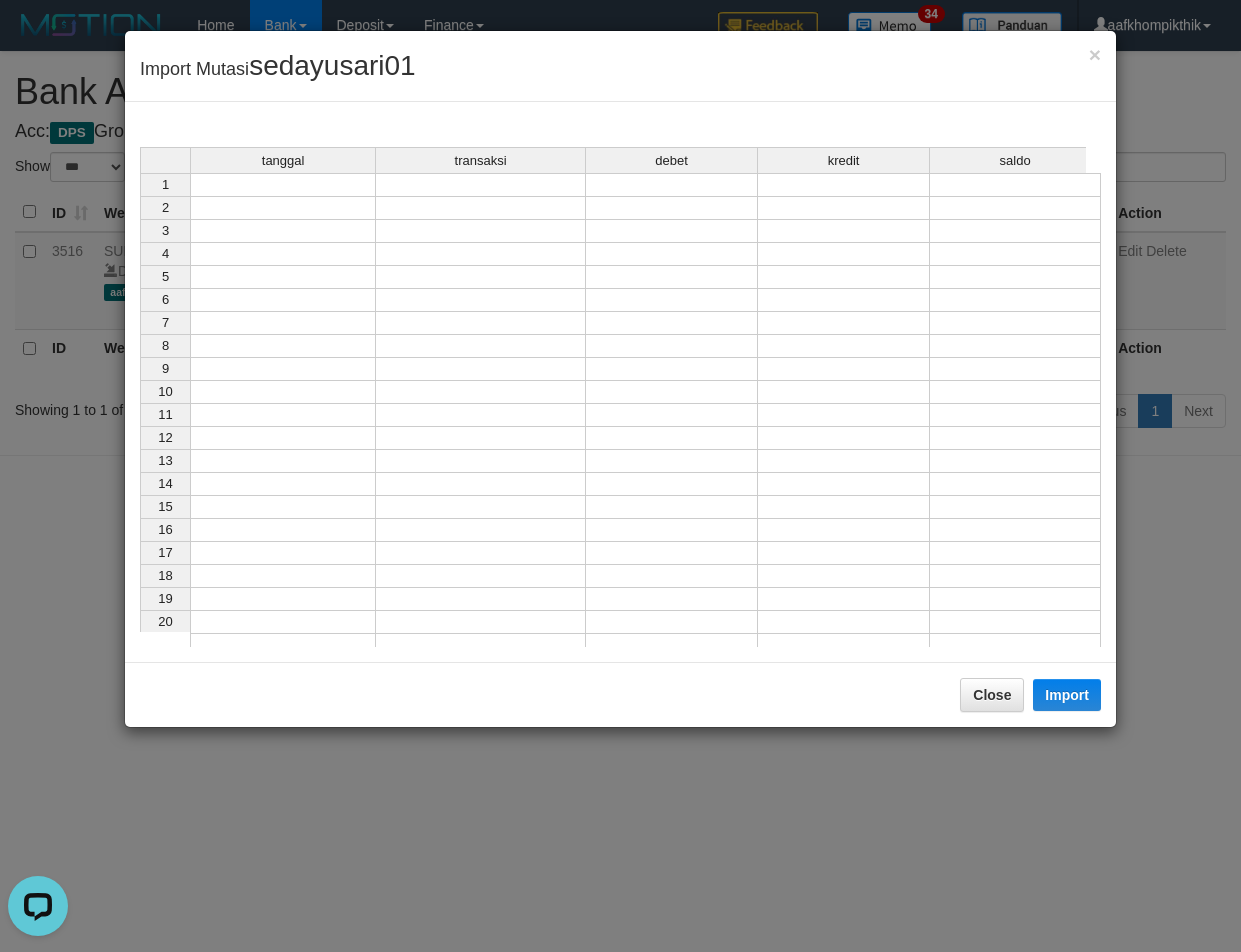 click at bounding box center [283, 185] 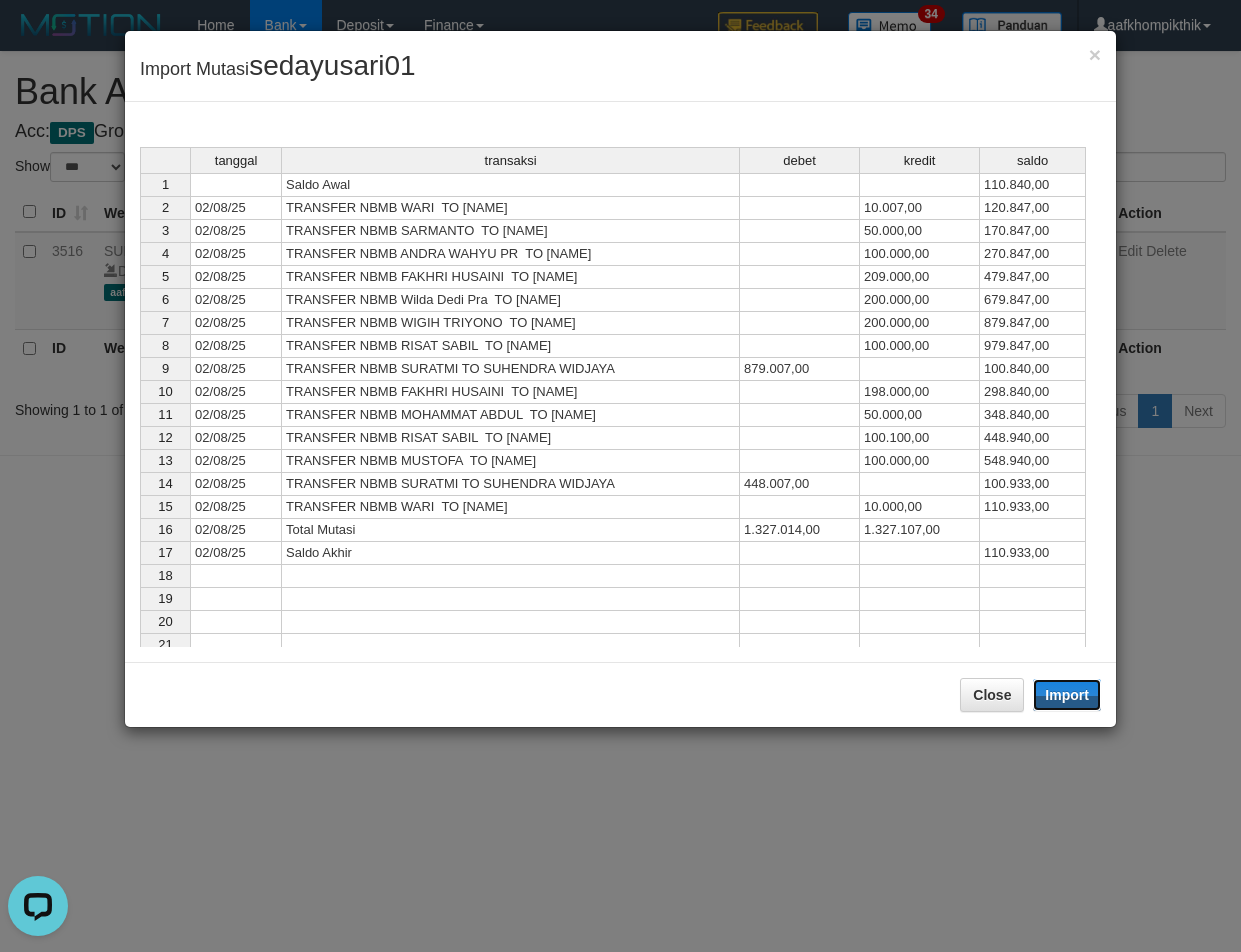 drag, startPoint x: 1075, startPoint y: 697, endPoint x: 134, endPoint y: 137, distance: 1095.0255 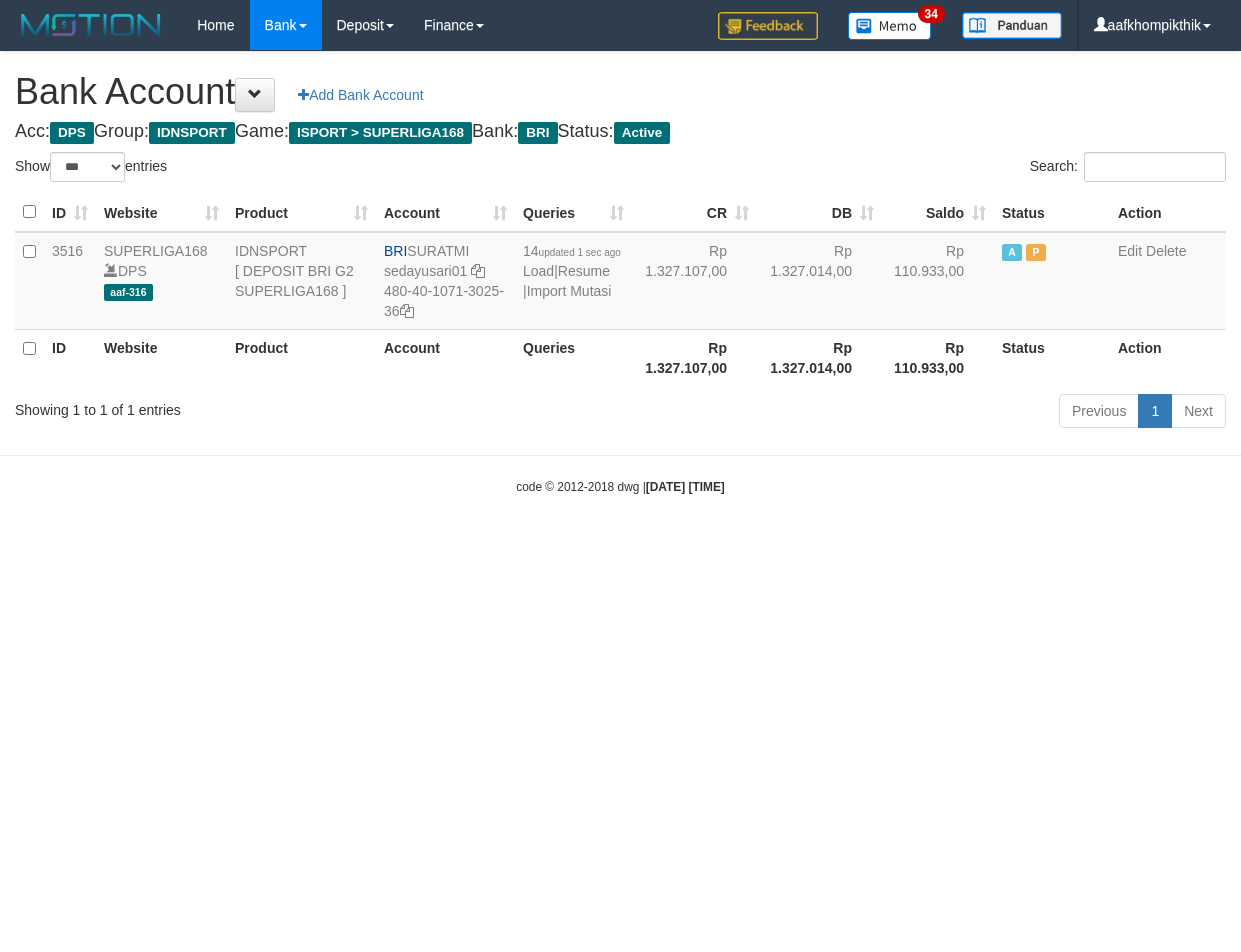 select on "***" 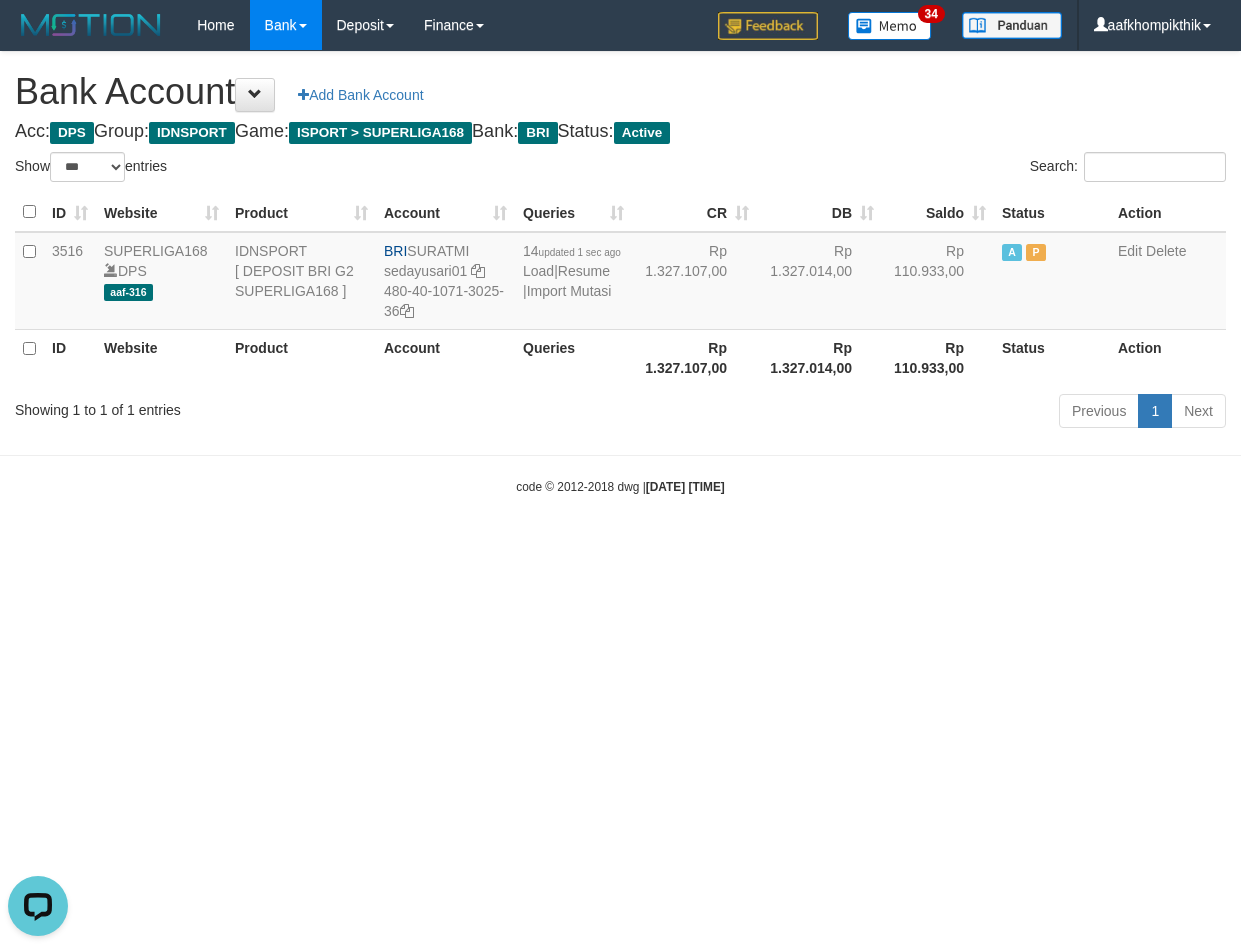 scroll, scrollTop: 0, scrollLeft: 0, axis: both 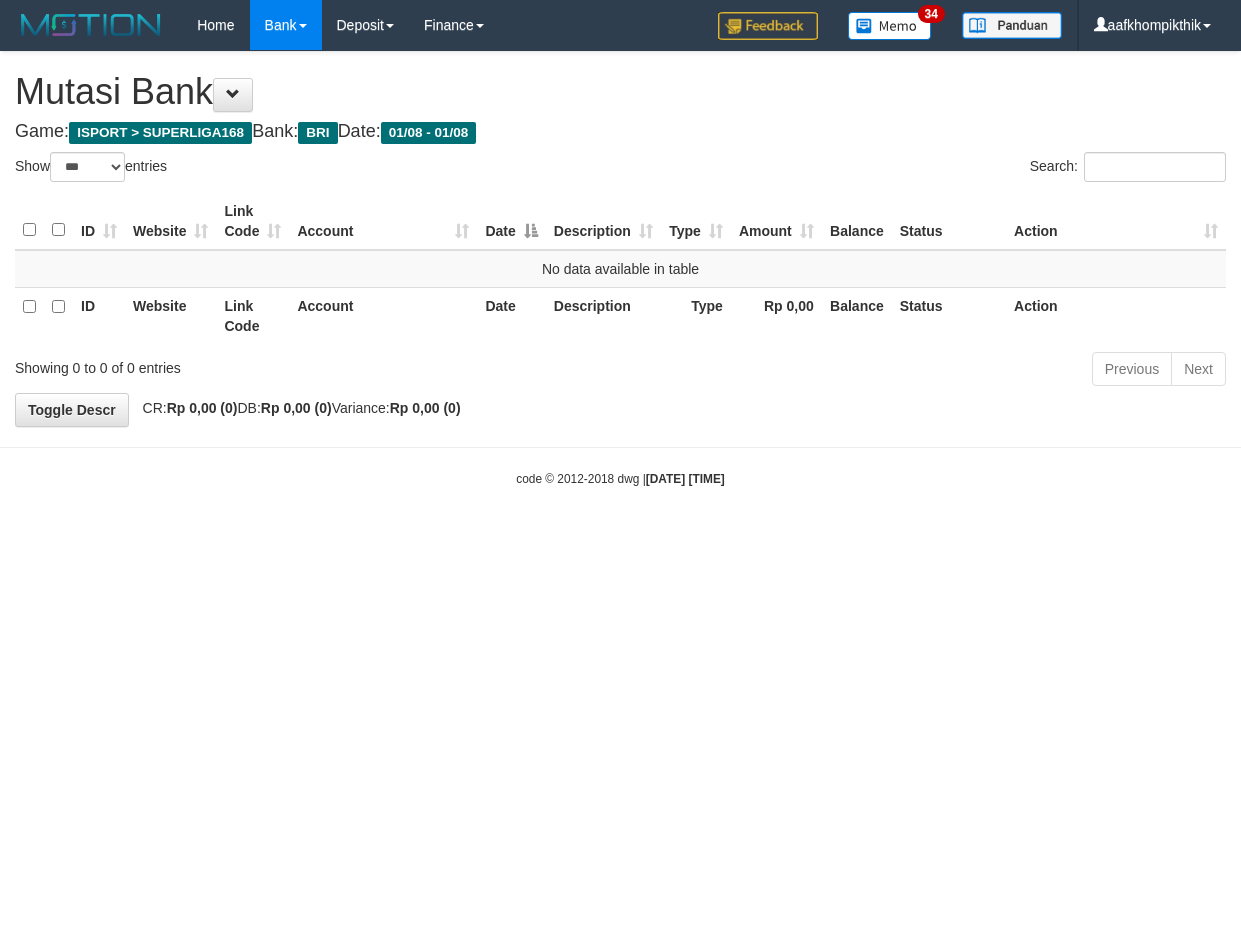 select on "***" 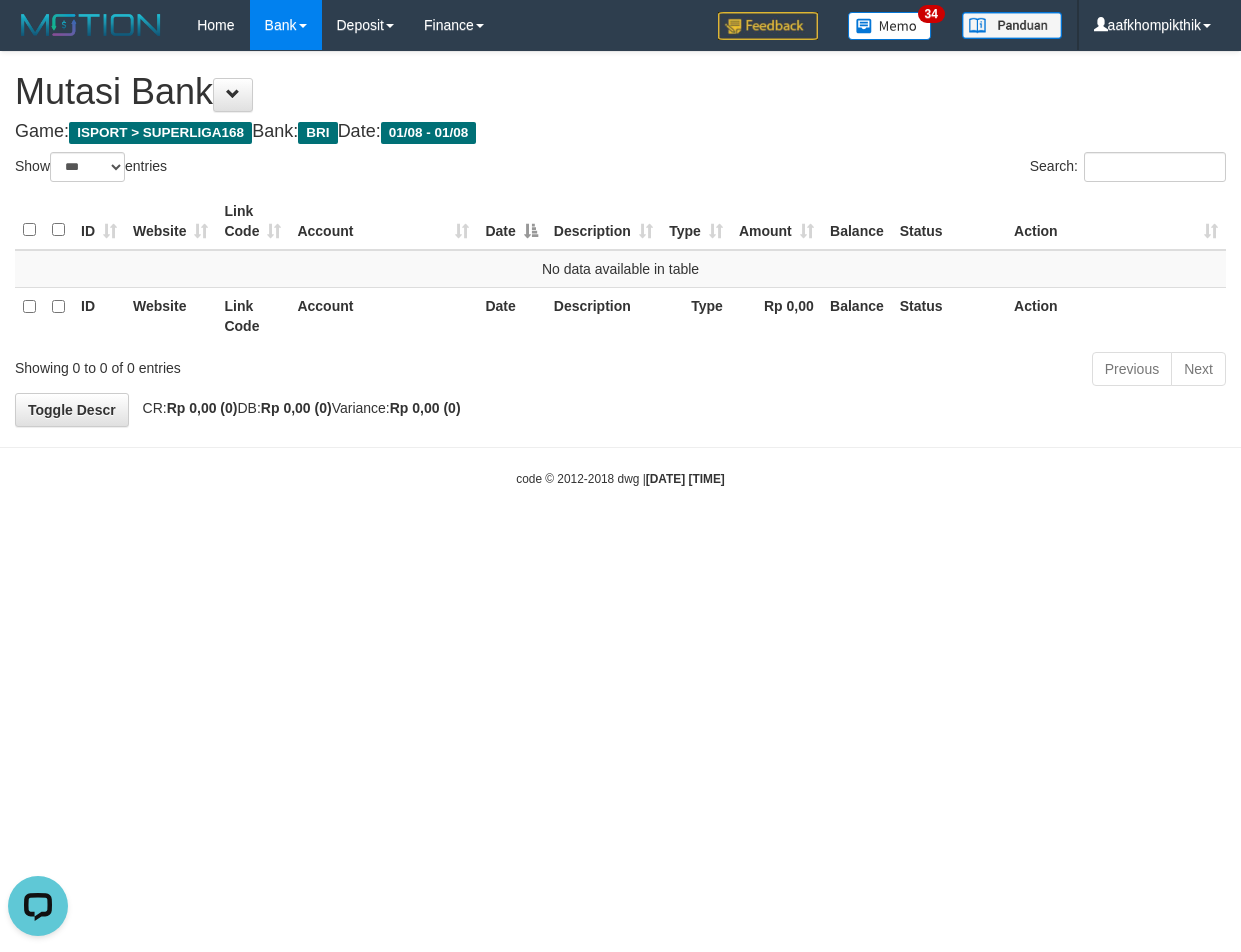 scroll, scrollTop: 0, scrollLeft: 0, axis: both 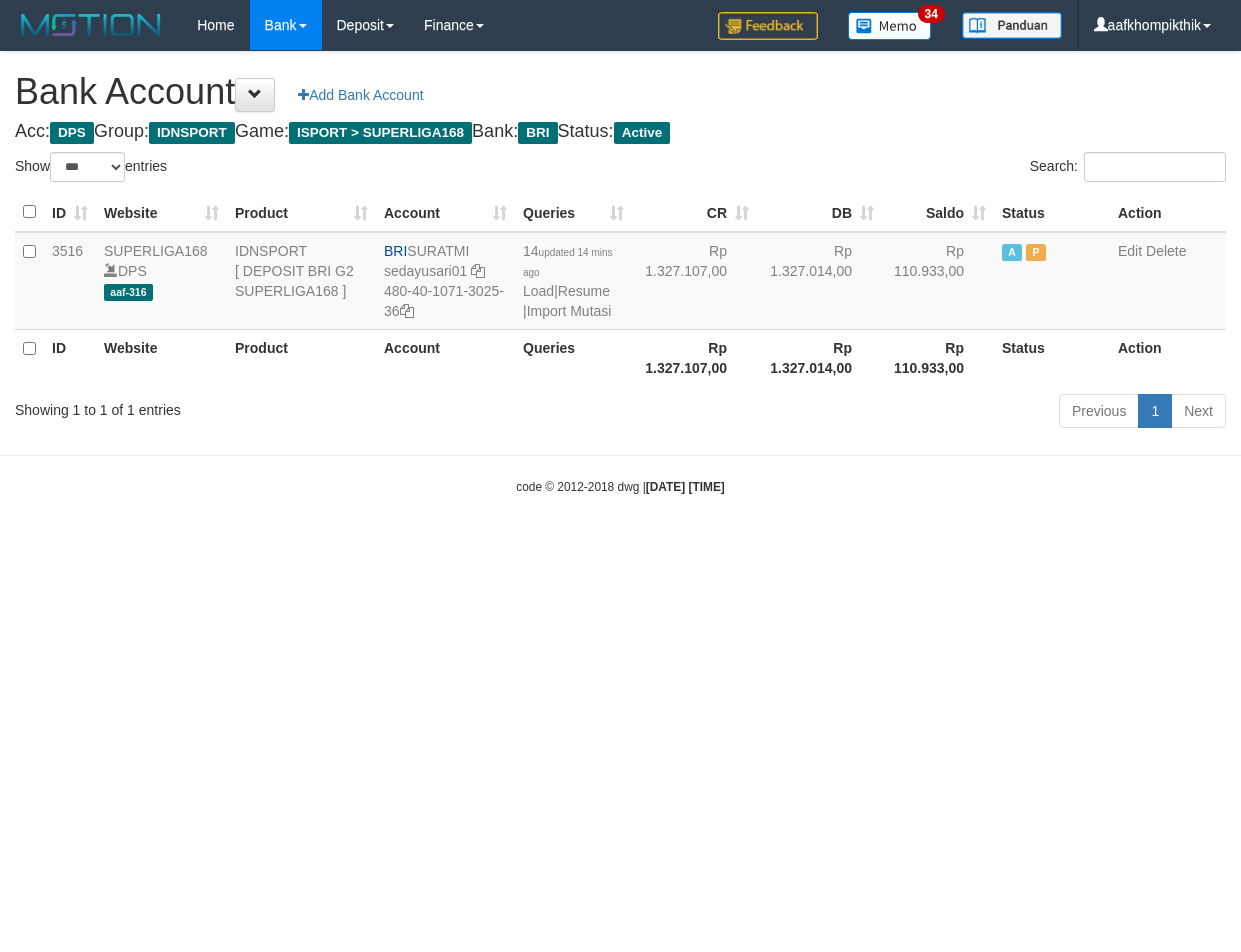 select on "***" 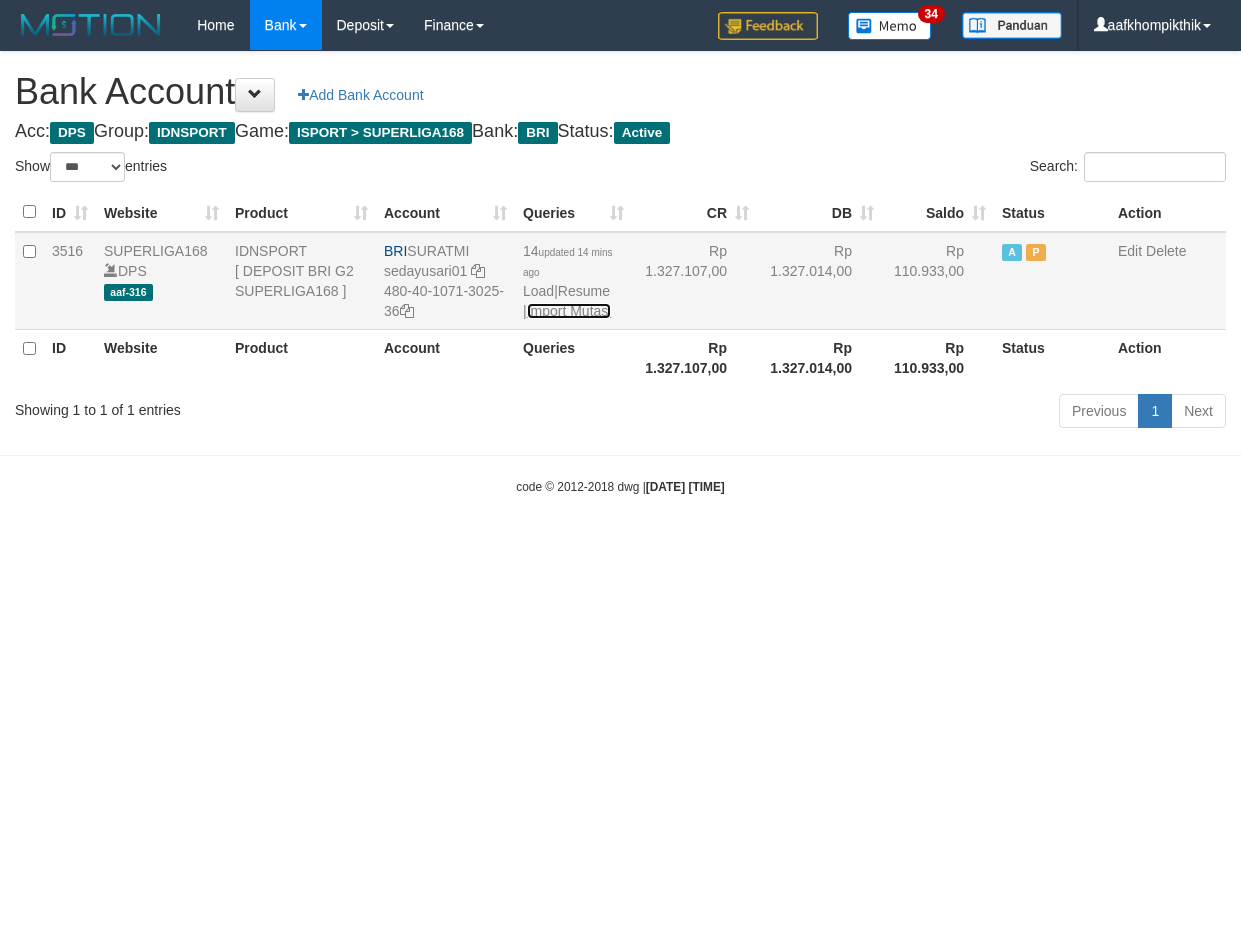 click on "Import Mutasi" at bounding box center [569, 311] 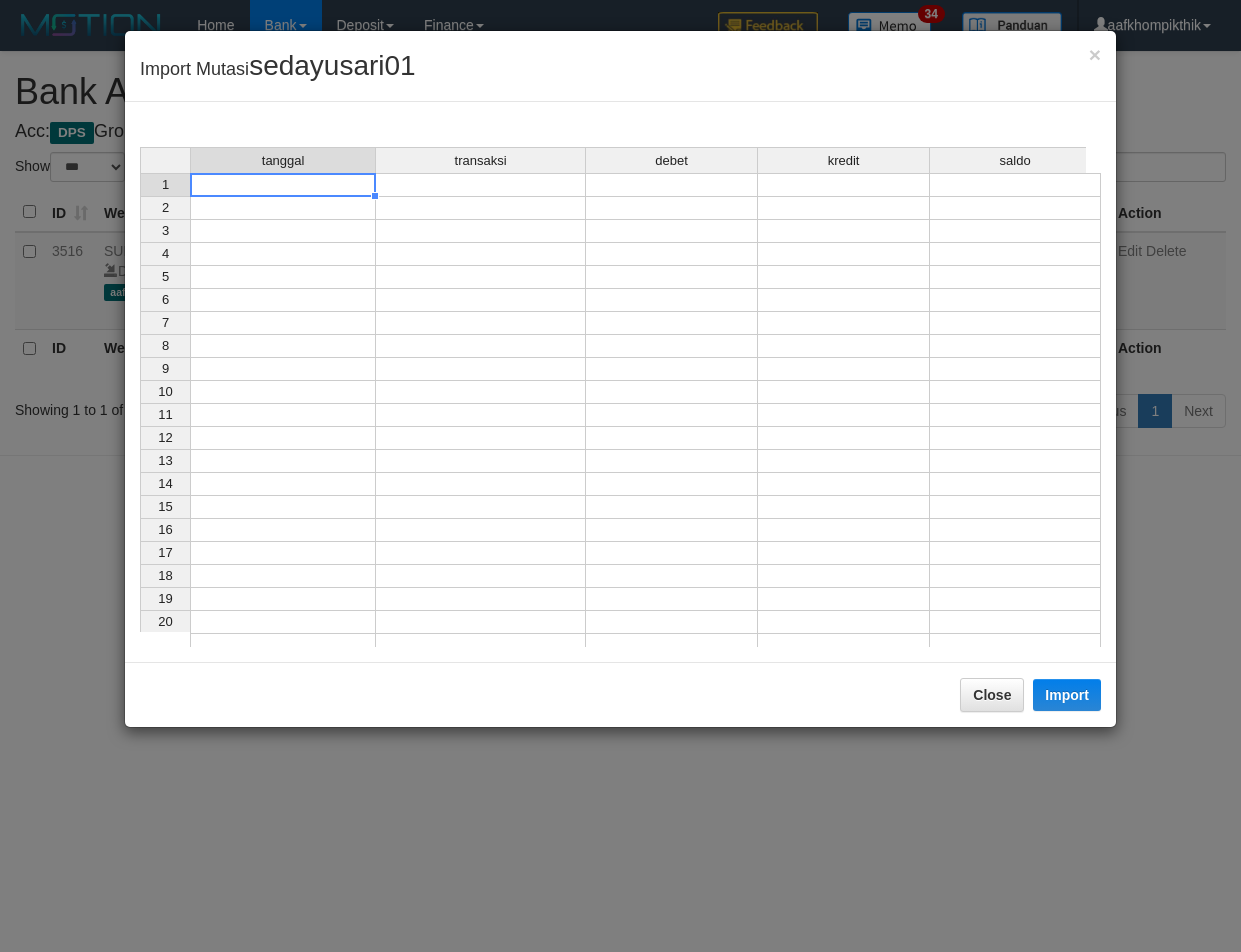 click at bounding box center [283, 185] 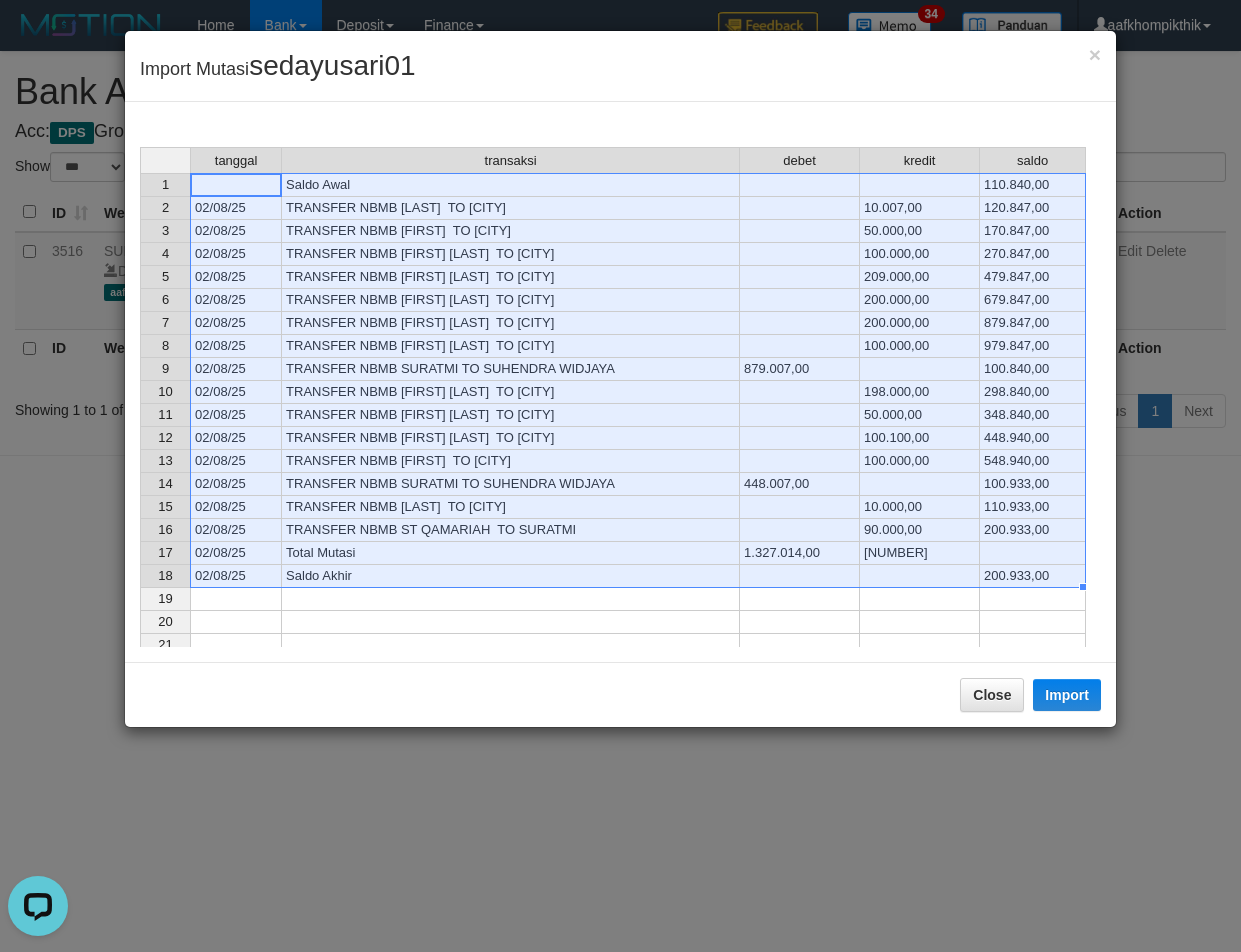 scroll, scrollTop: 0, scrollLeft: 0, axis: both 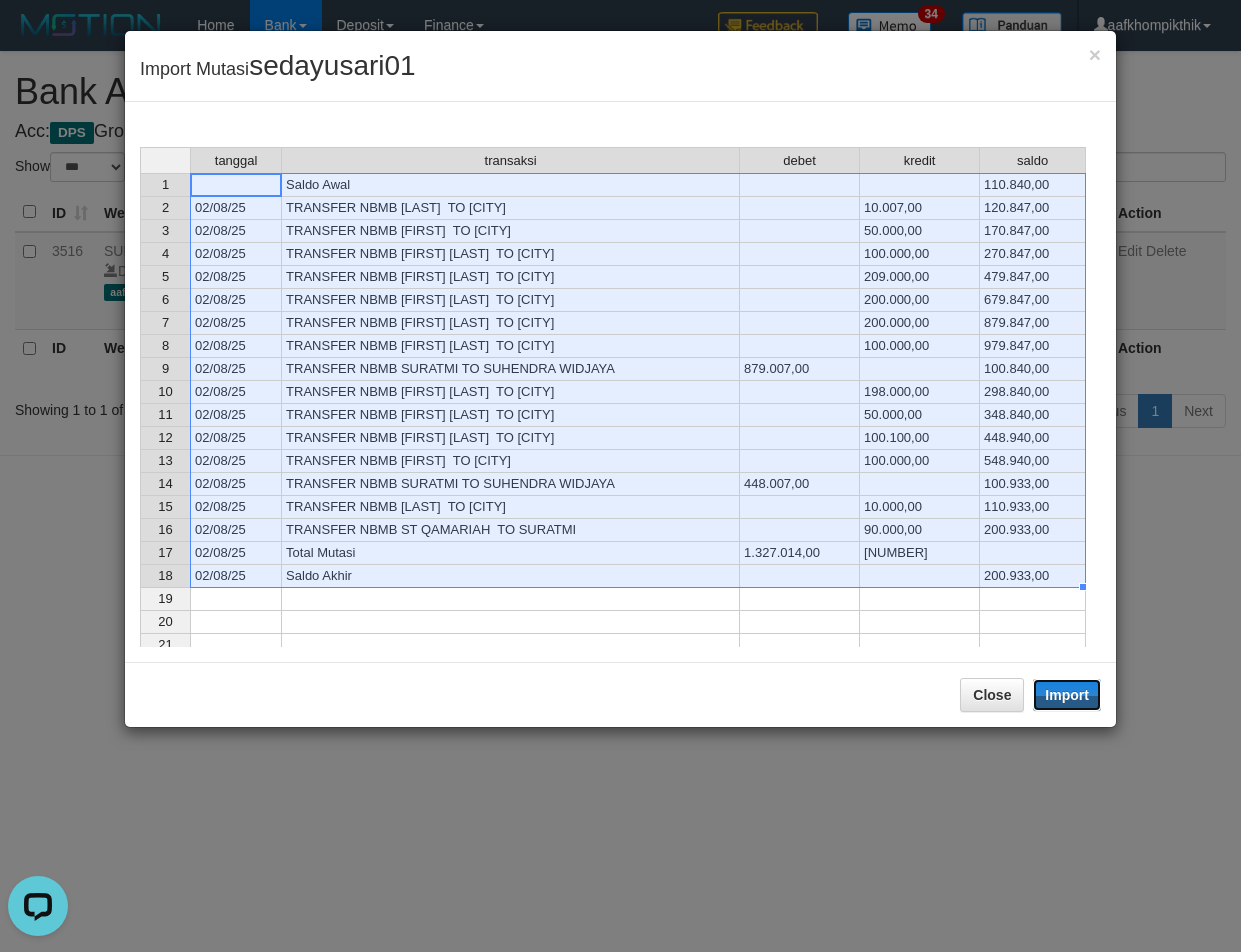 drag, startPoint x: 1080, startPoint y: 689, endPoint x: 326, endPoint y: 402, distance: 806.7744 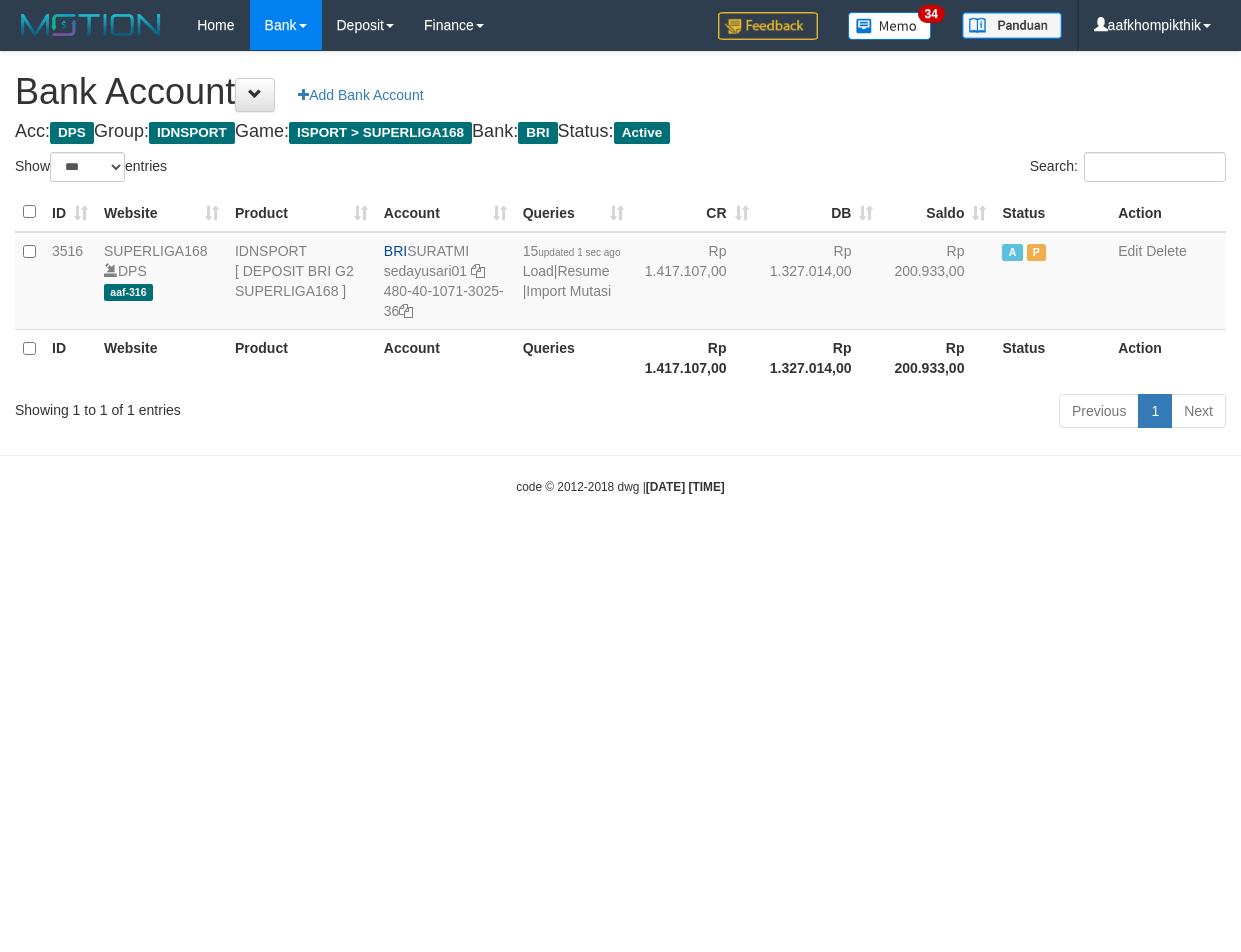 select on "***" 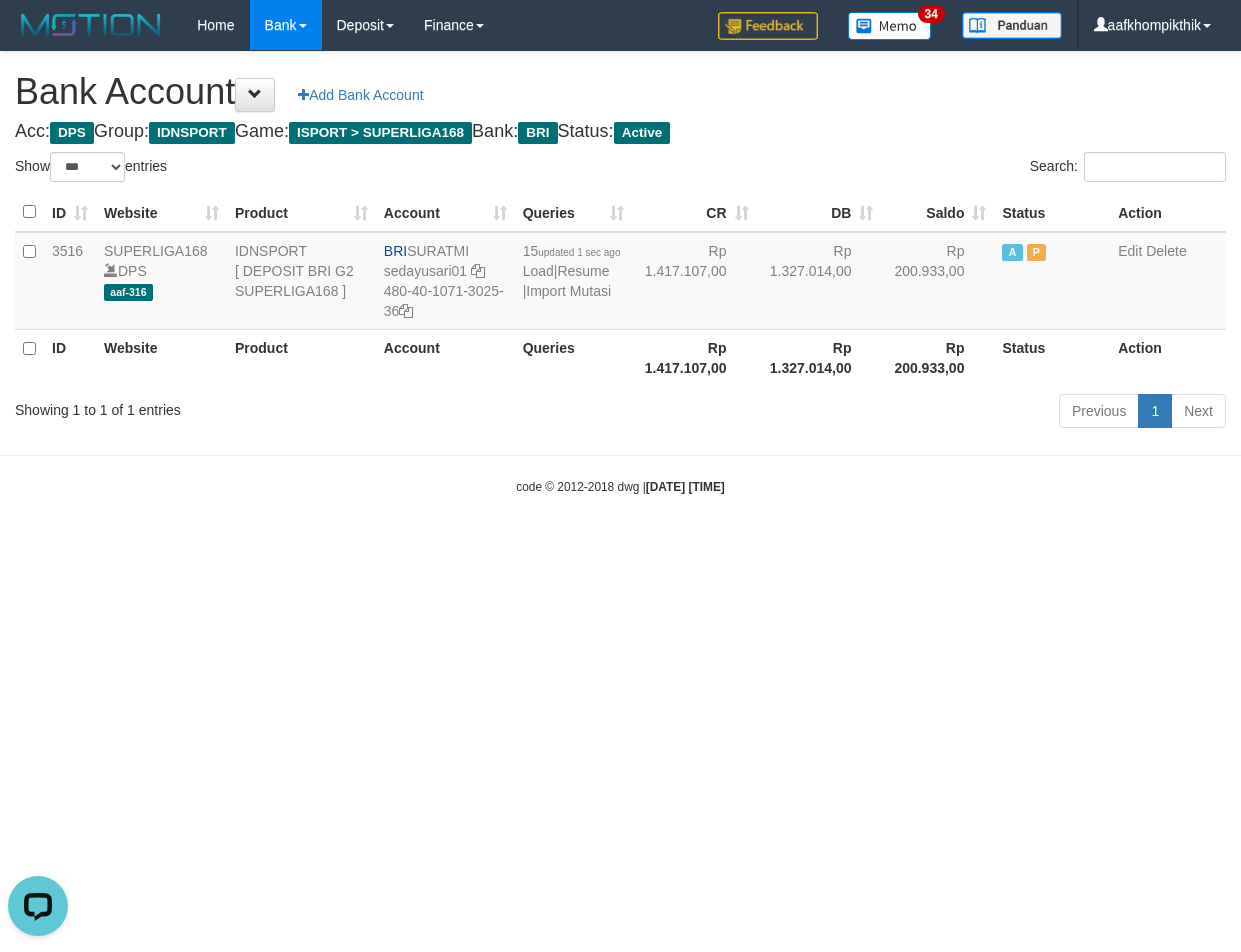 scroll, scrollTop: 0, scrollLeft: 0, axis: both 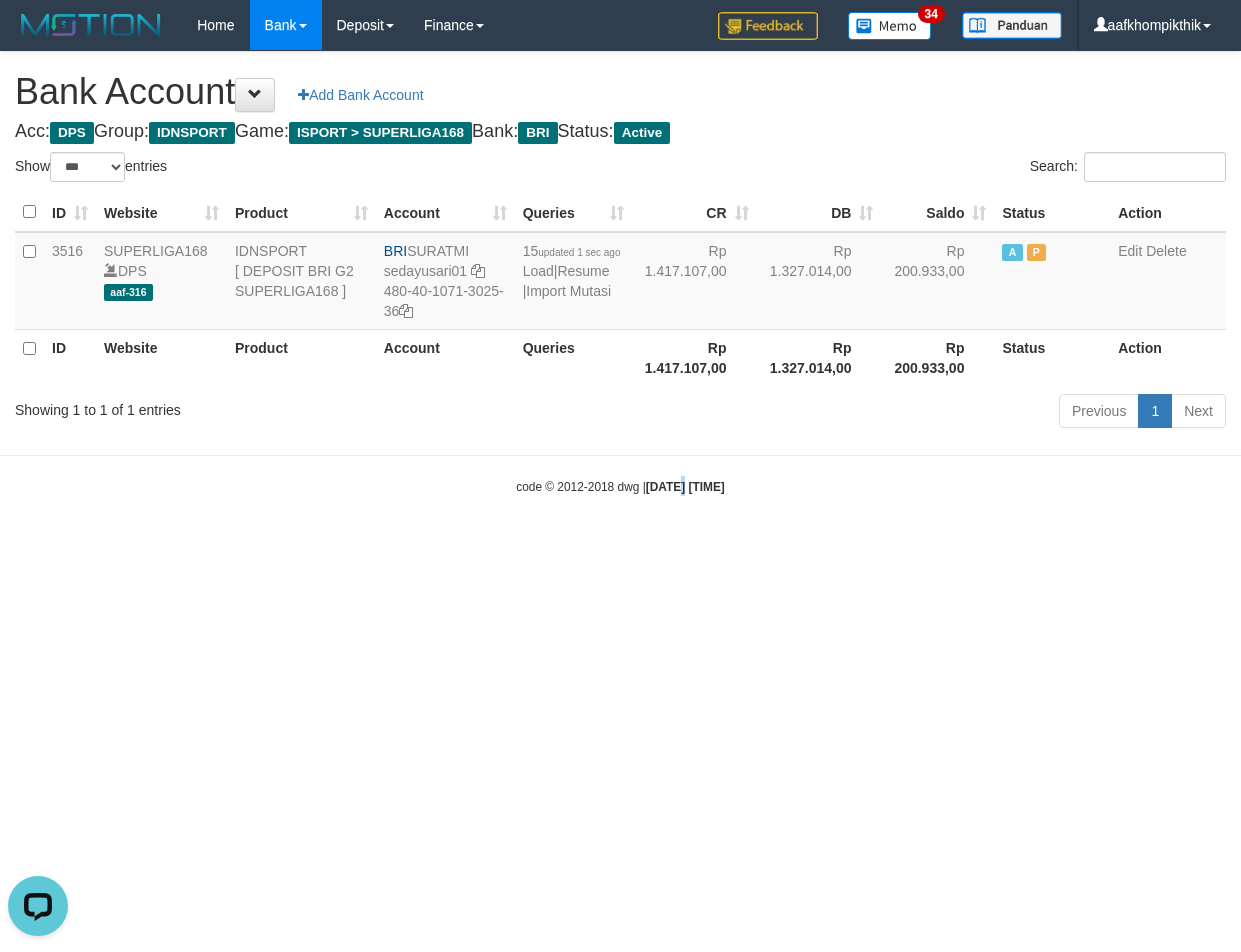 drag, startPoint x: 663, startPoint y: 884, endPoint x: 1072, endPoint y: 695, distance: 450.55743 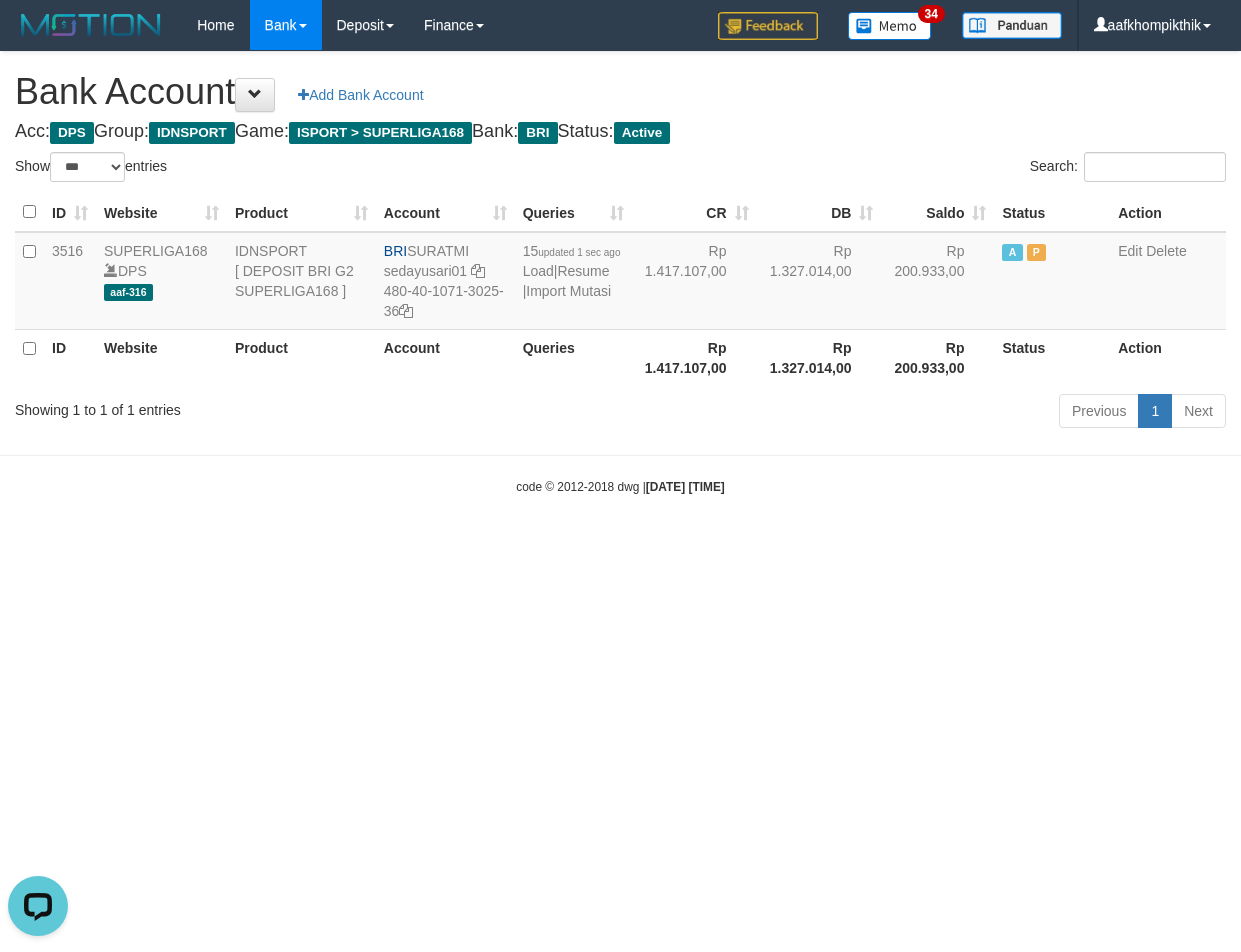 drag, startPoint x: 967, startPoint y: 710, endPoint x: 1015, endPoint y: 574, distance: 144.22205 